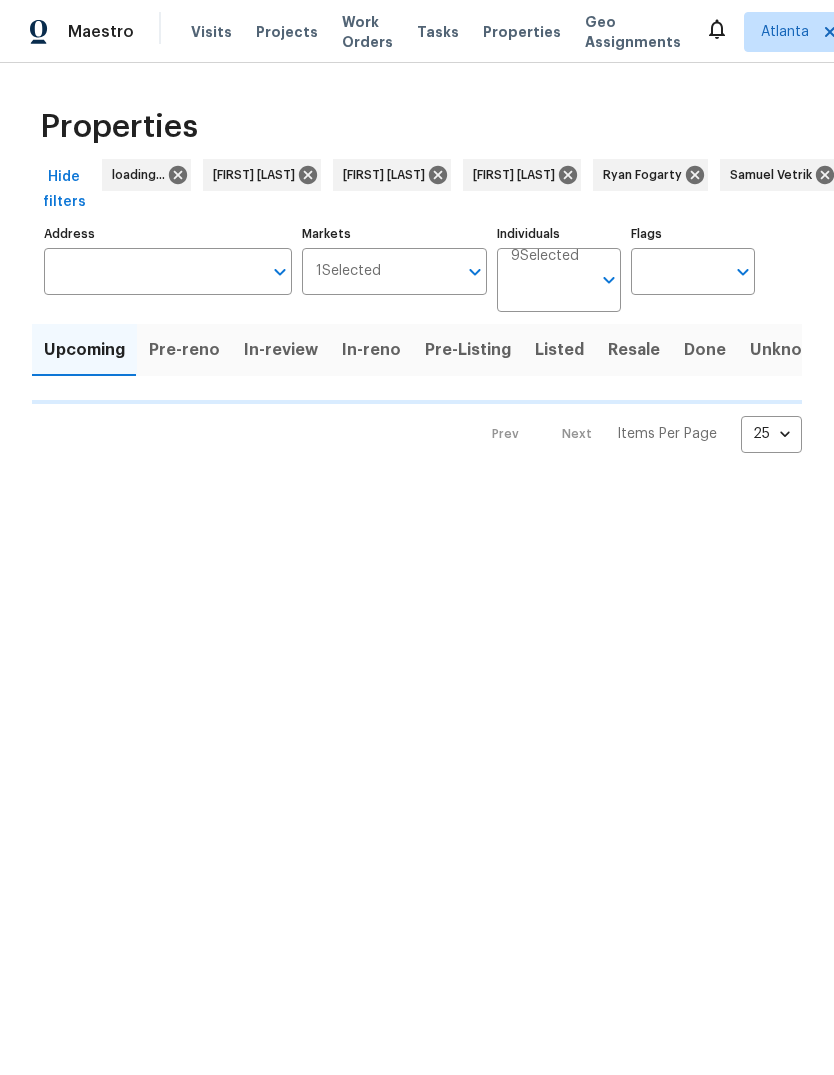 scroll, scrollTop: 0, scrollLeft: 0, axis: both 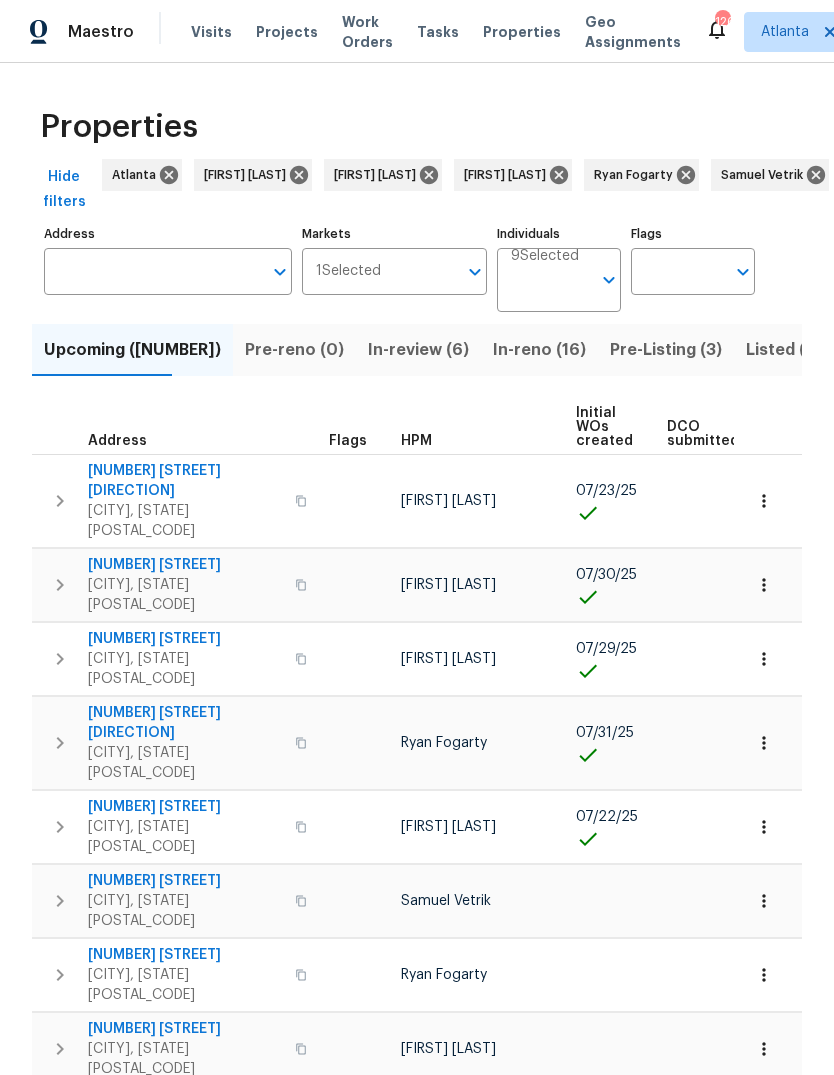 click on "Address" at bounding box center (153, 271) 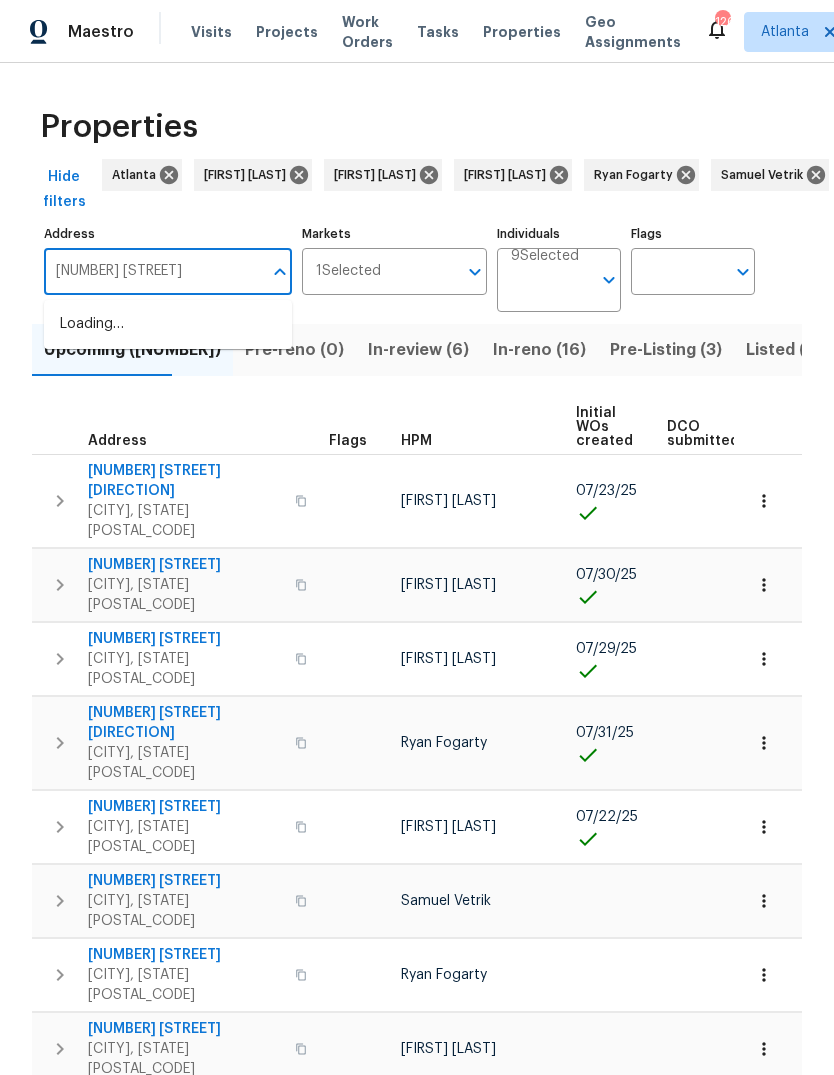 type on "[NUMBER] [STREET]" 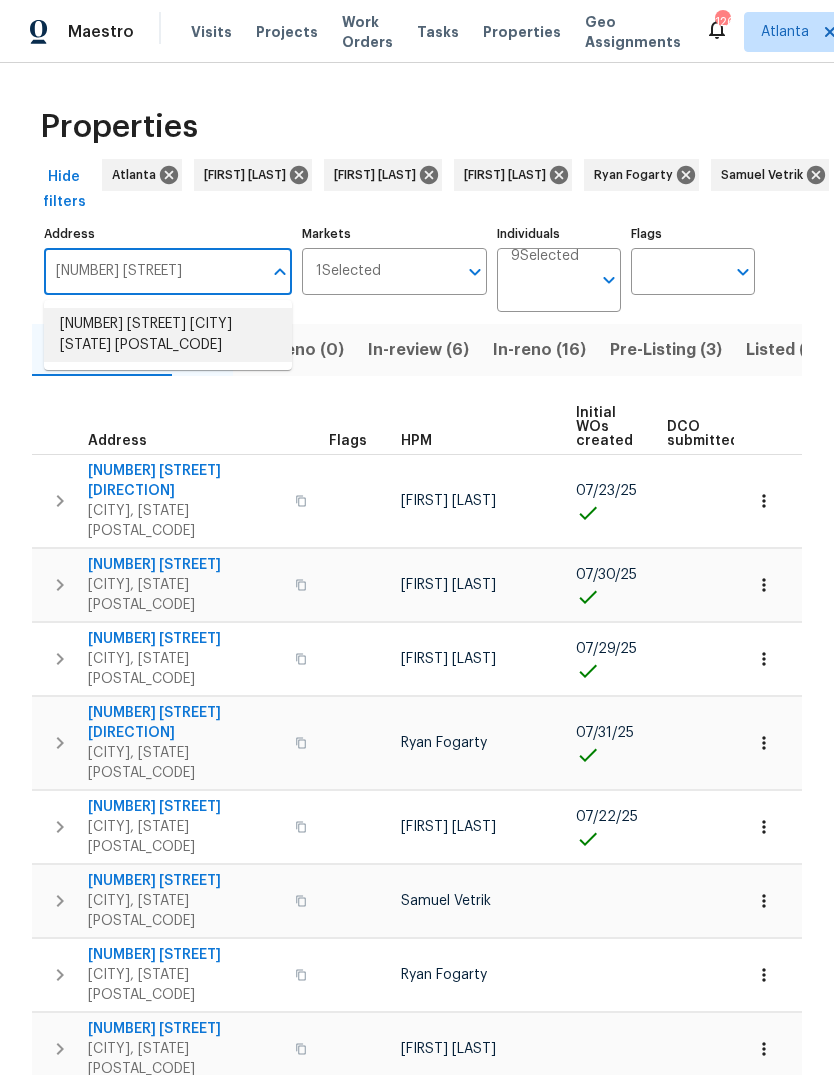 click on "4107 Round Stone Trl Snellville GA 30039" at bounding box center [168, 335] 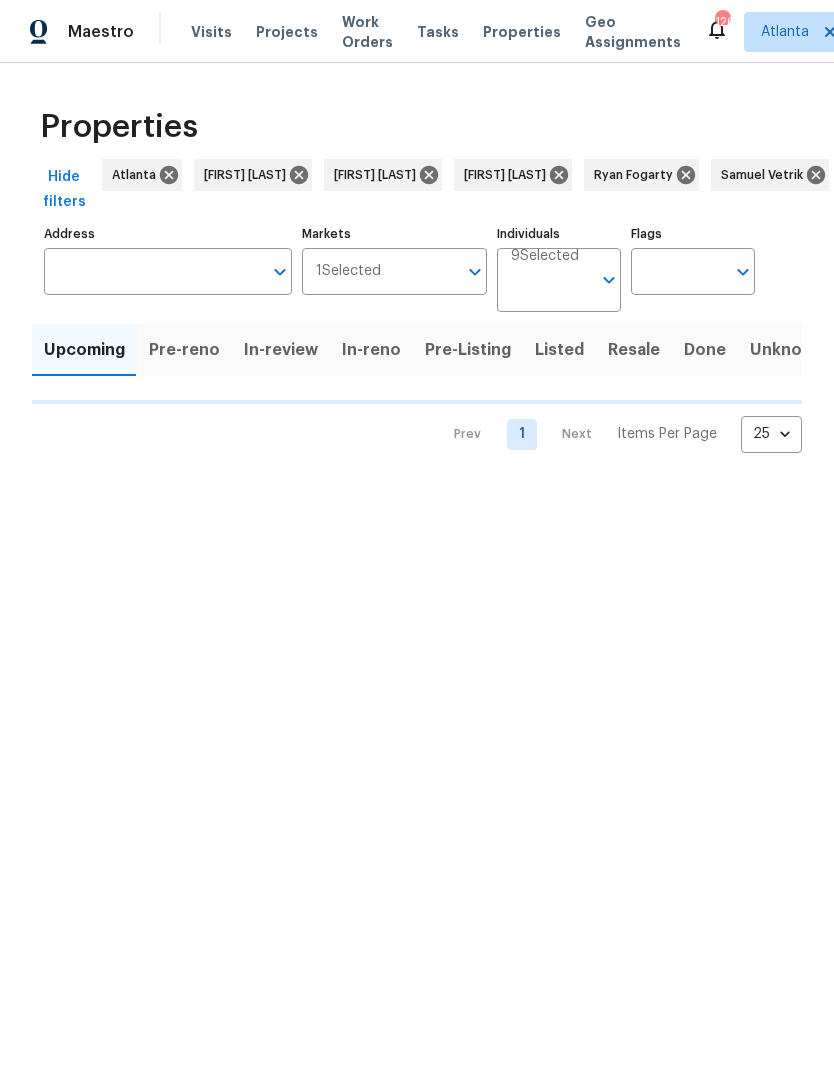 type on "4107 Round Stone Trl Snellville GA 30039" 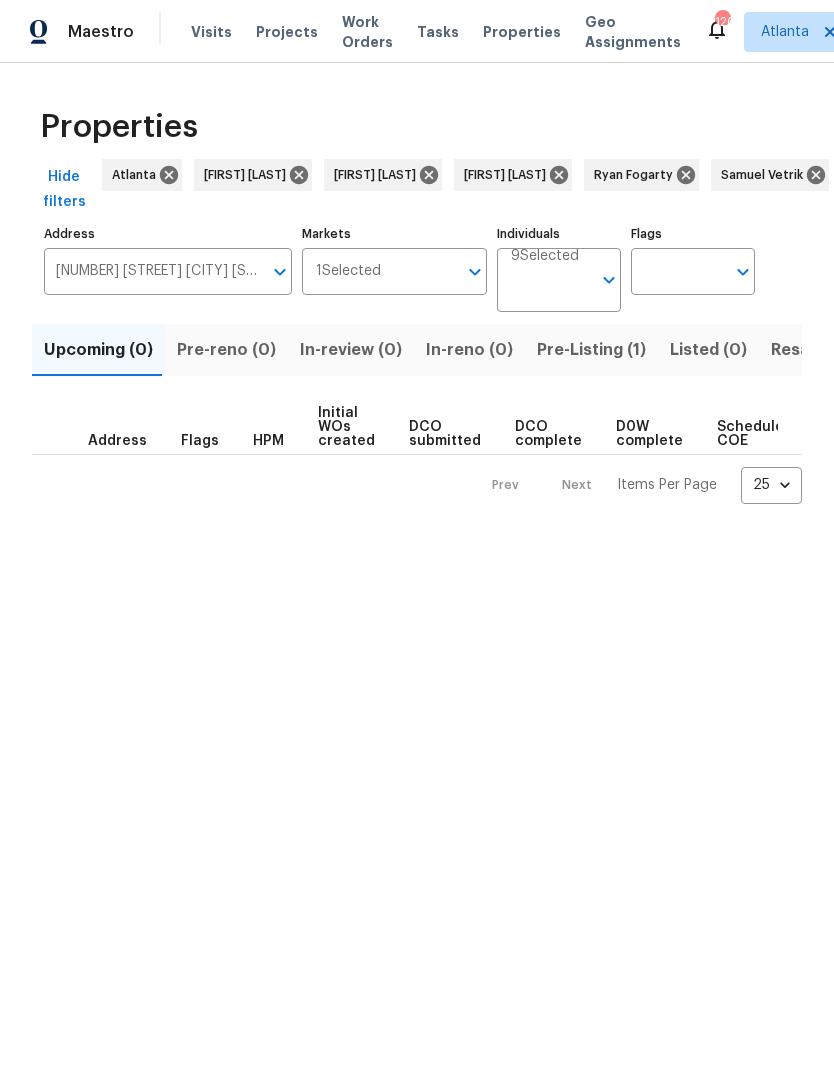 click on "Pre-Listing (1)" at bounding box center [591, 350] 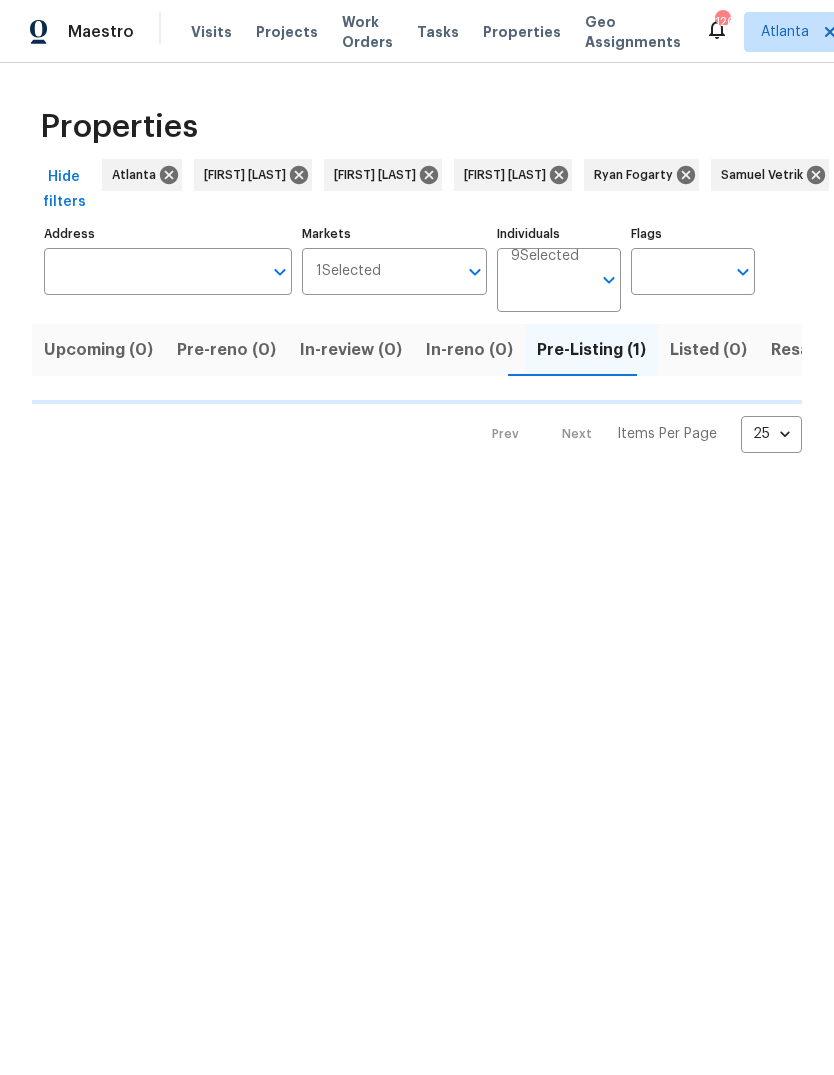 type on "4107 Round Stone Trl Snellville GA 30039" 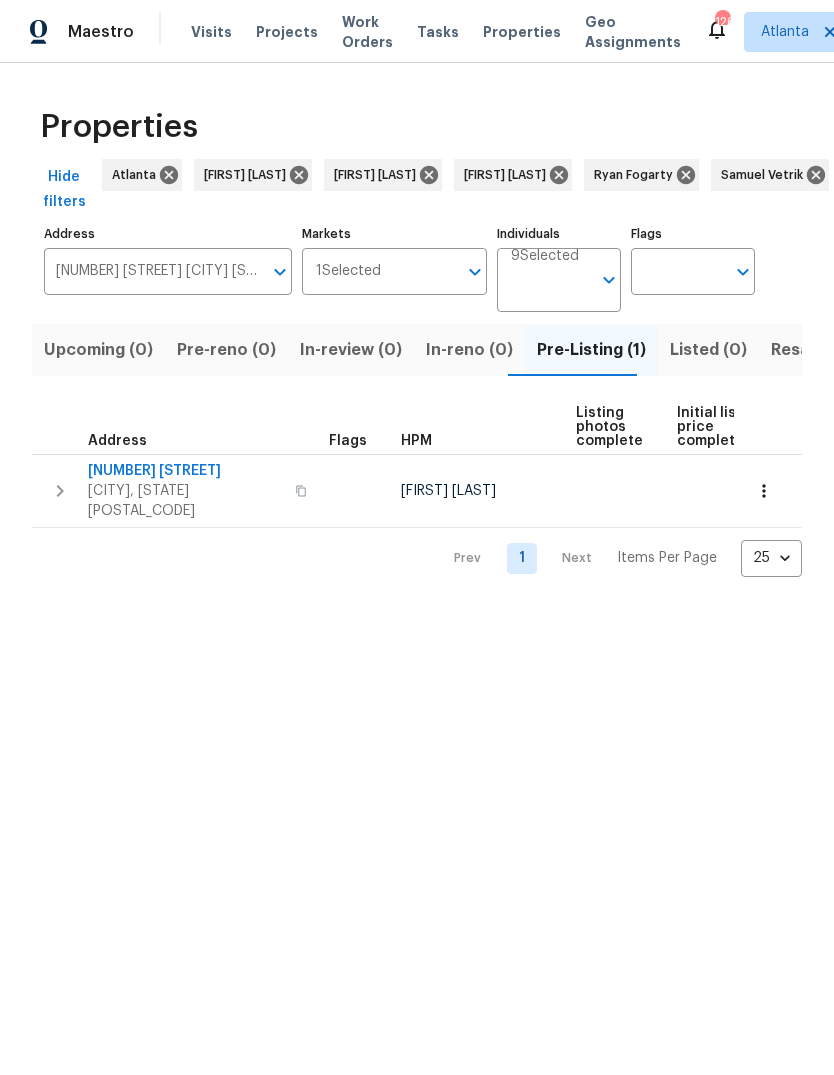 click at bounding box center (60, 491) 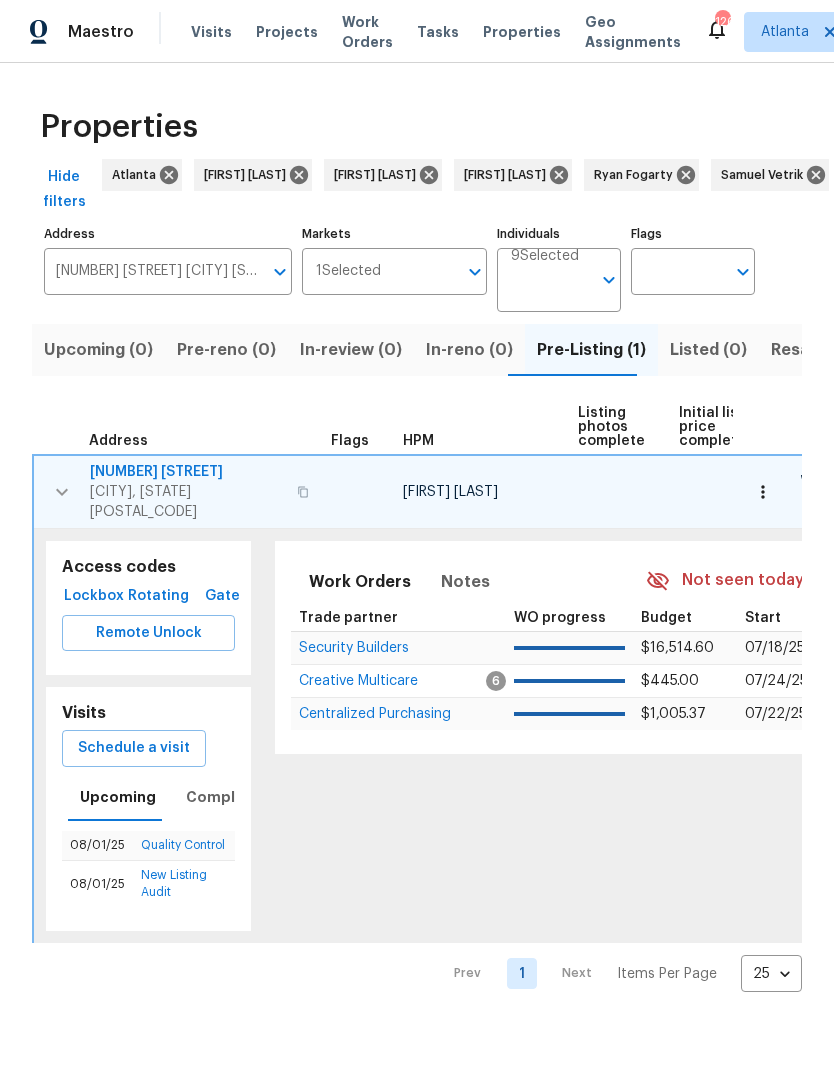 click on "[NUMBER] [STREET], [CITY], [STATE] [POSTAL_CODE]" at bounding box center (187, 472) 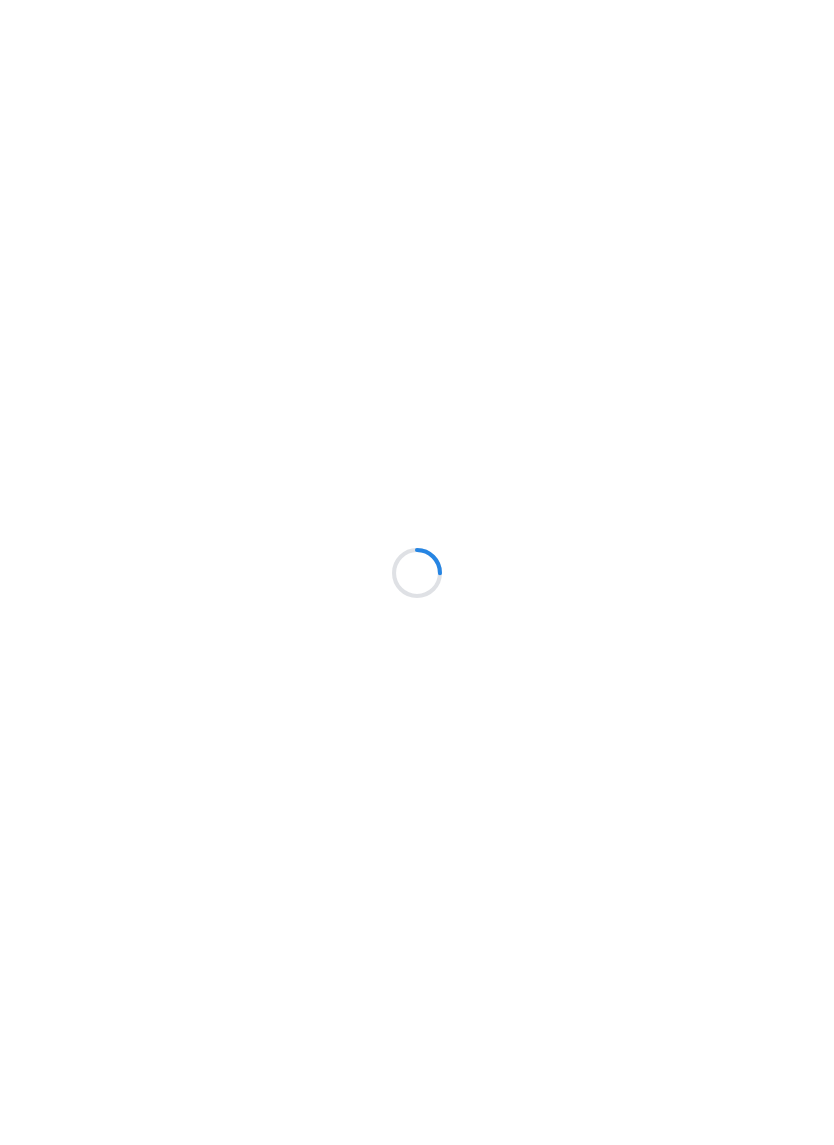 scroll, scrollTop: 0, scrollLeft: 0, axis: both 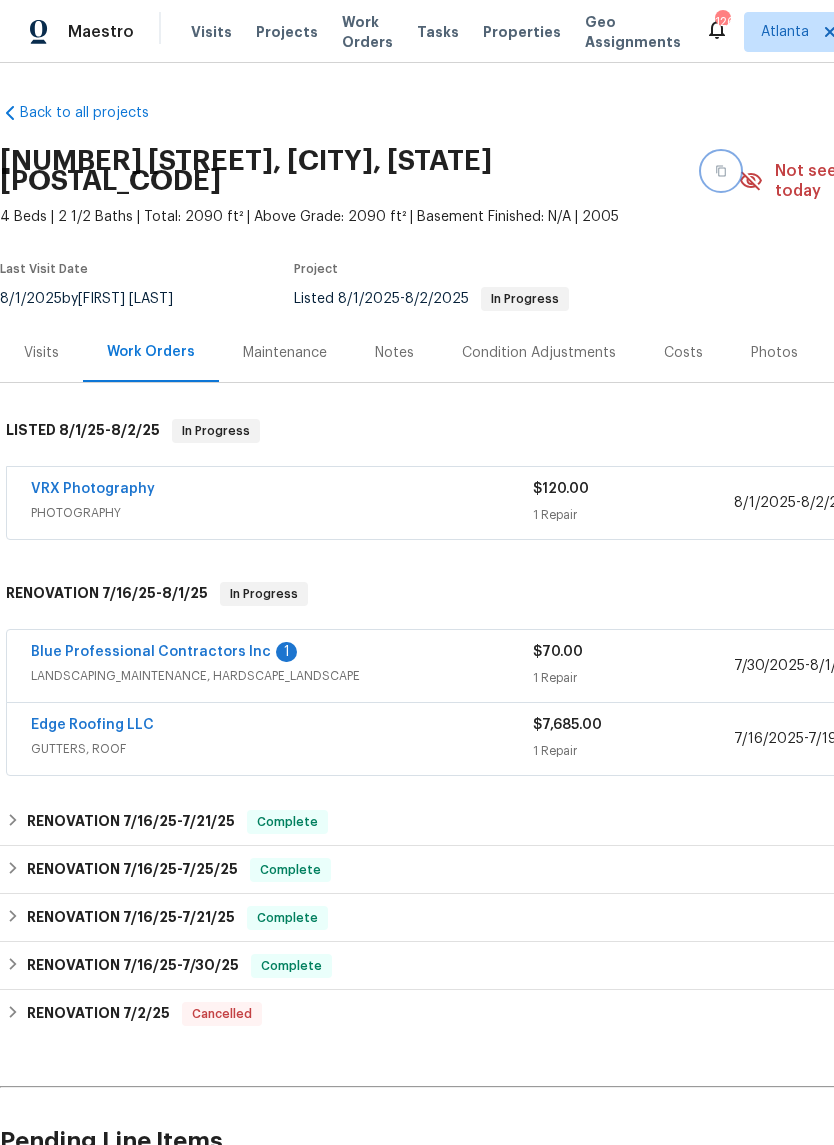 click 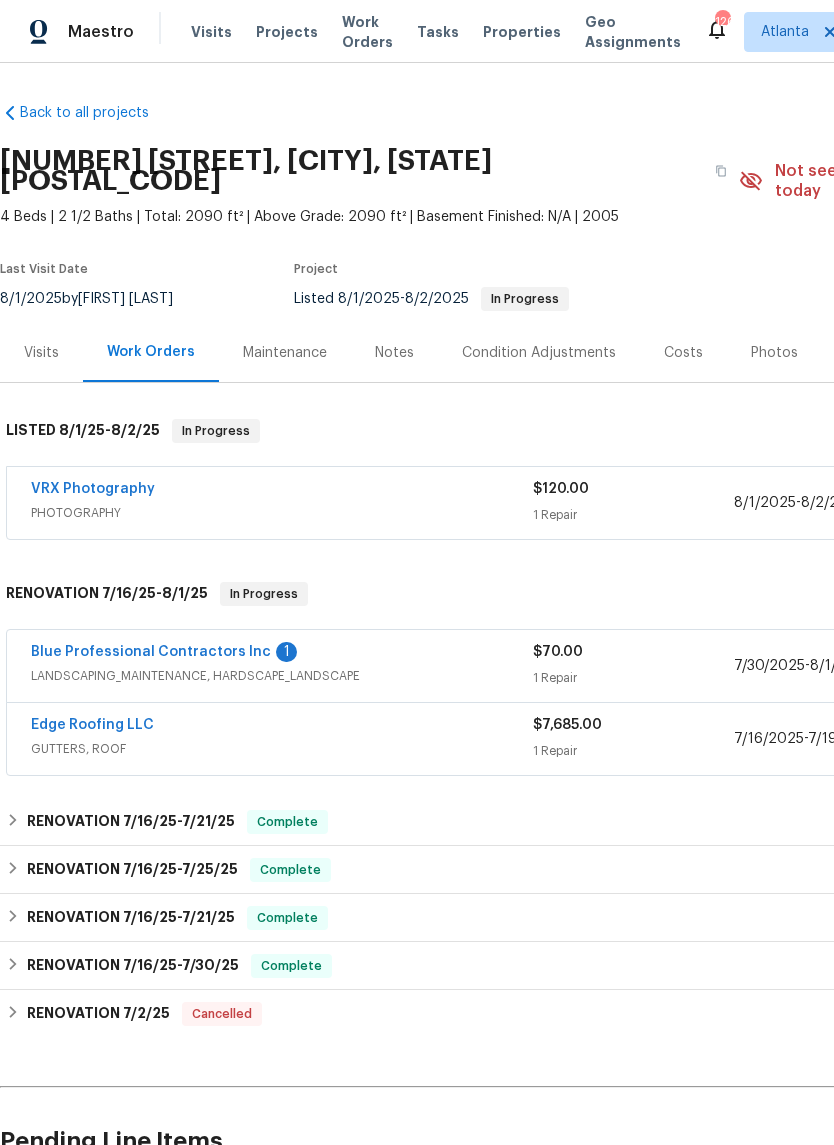 click on "Visits" at bounding box center (211, 32) 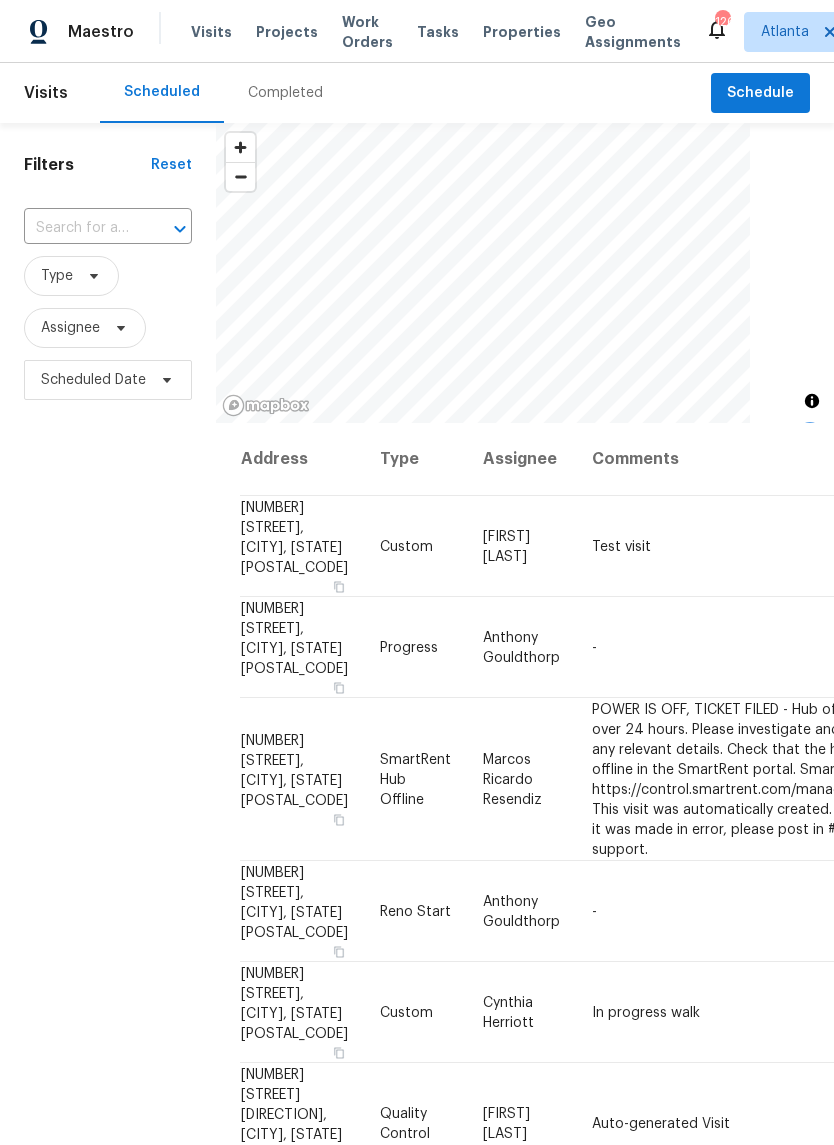 click at bounding box center (80, 228) 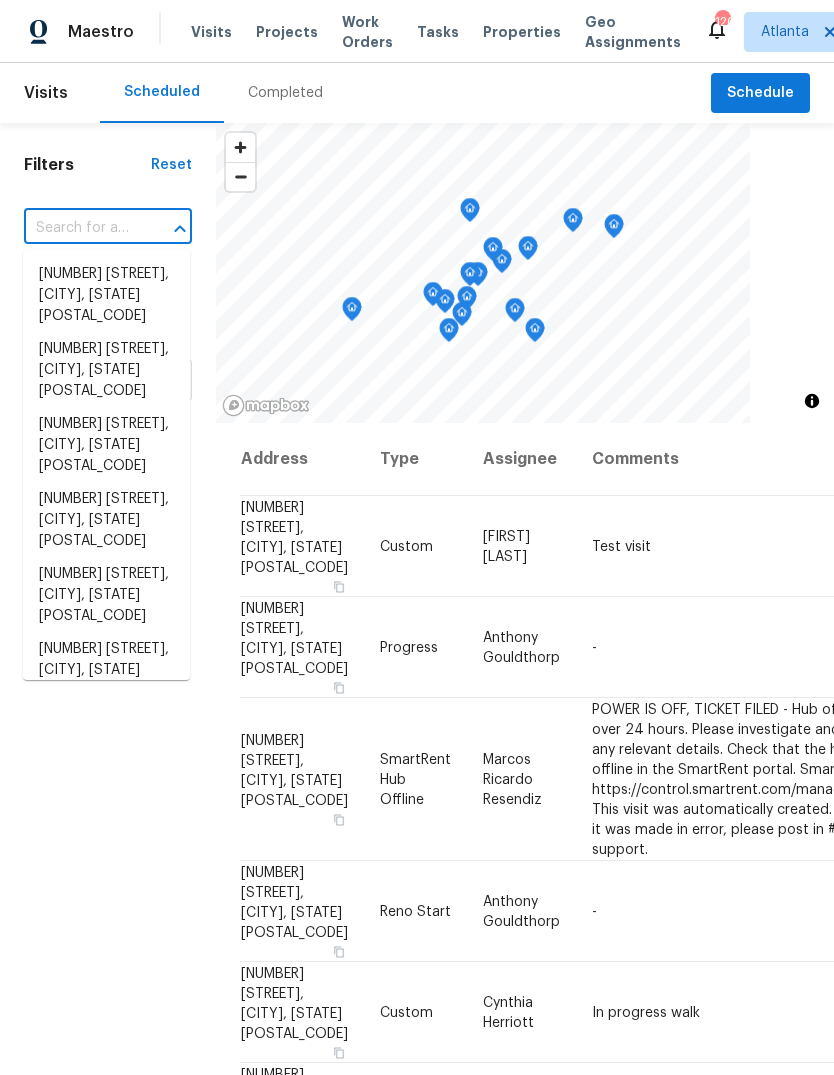 click at bounding box center [80, 228] 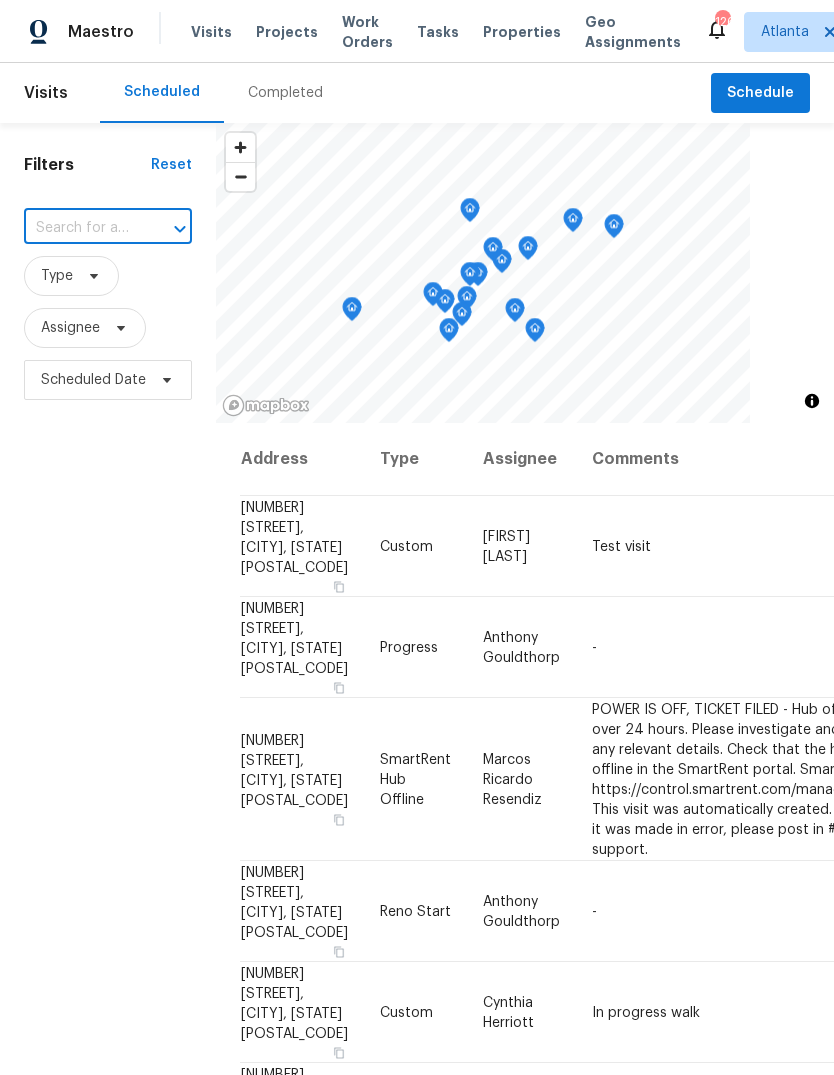 paste on "[NUMBER] [STREET], [CITY], [STATE] [POSTAL_CODE]" 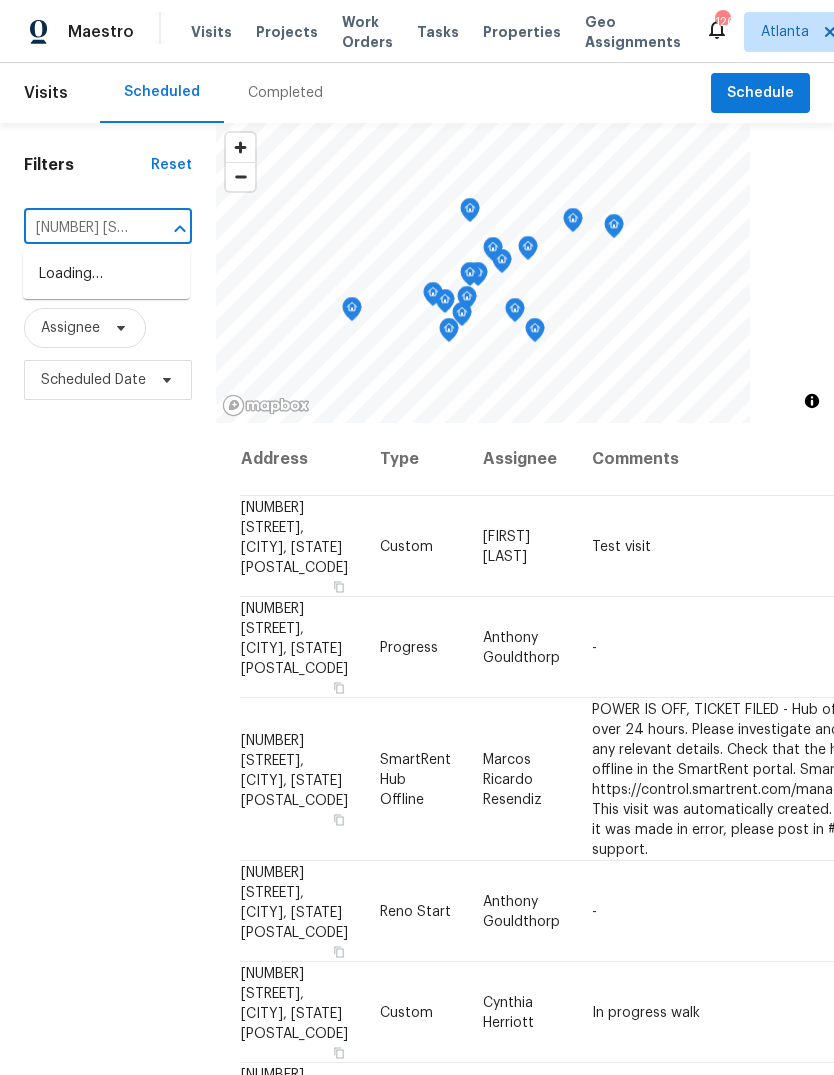 type on "[NUMBER] [STREET], [CITY], [STATE] [POSTAL_CODE]" 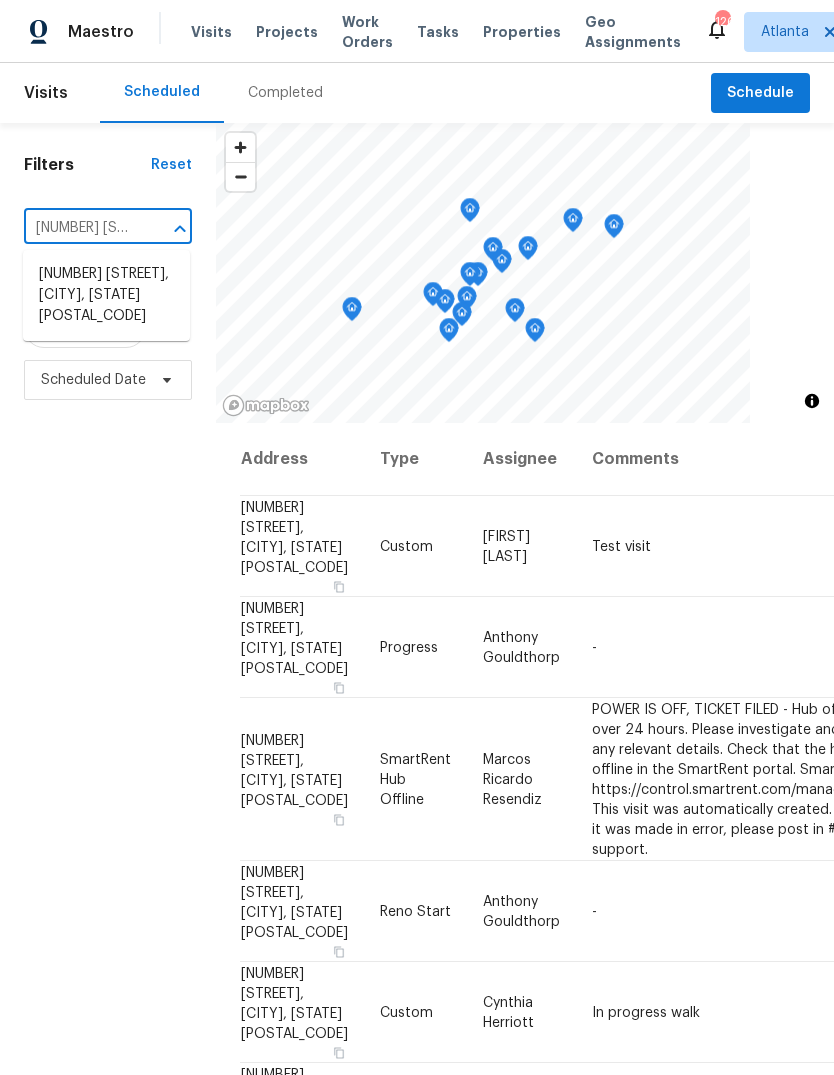 click on "[NUMBER] [STREET], [CITY], [STATE] [POSTAL_CODE]" at bounding box center (106, 295) 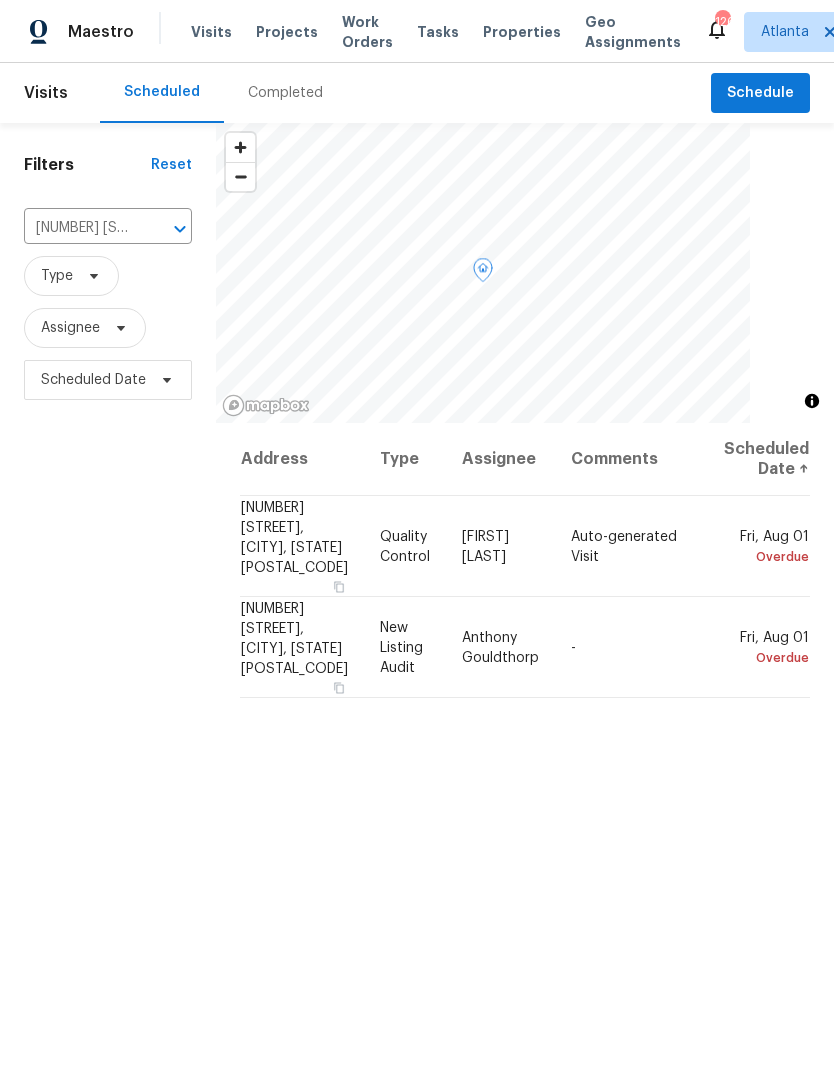 click at bounding box center [0, 0] 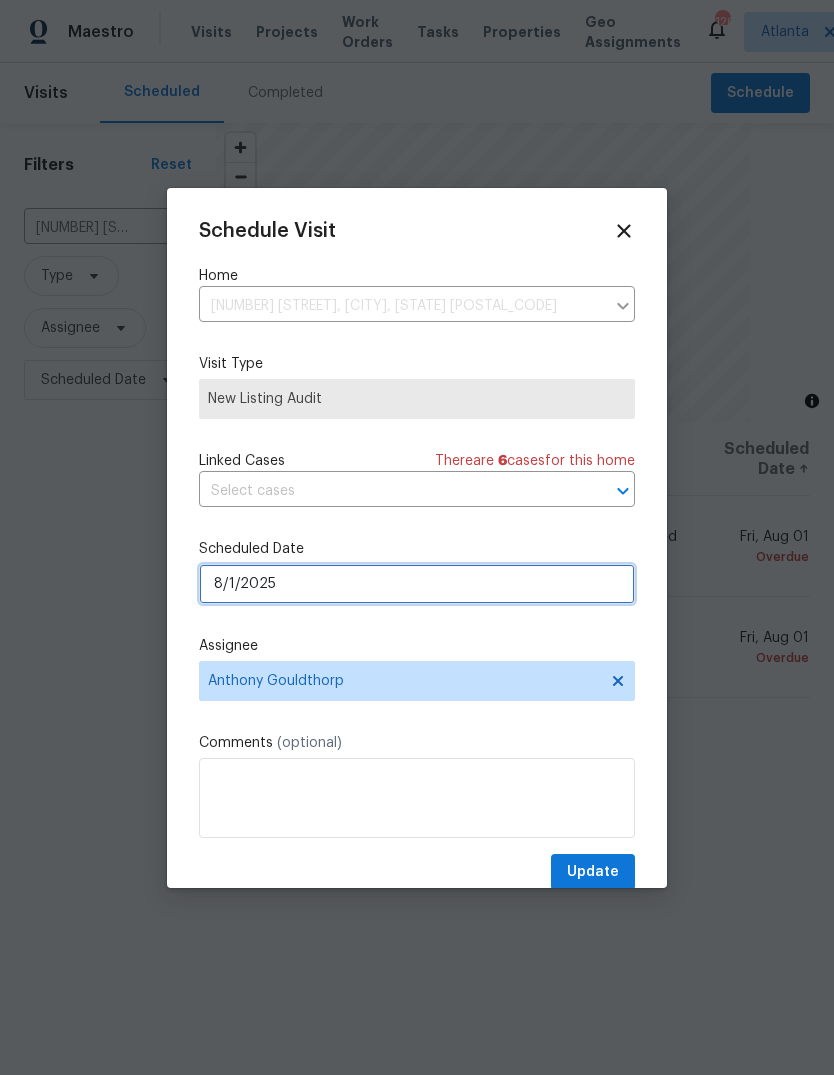 click on "8/1/2025" at bounding box center [417, 584] 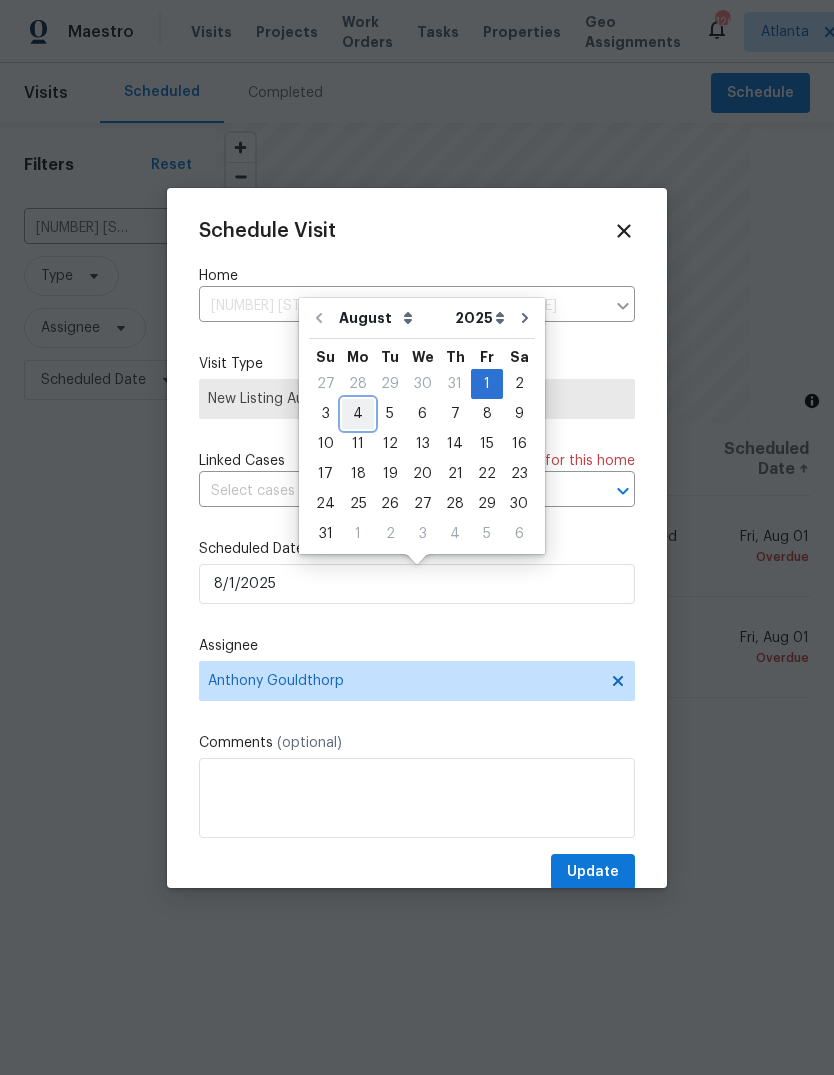 click on "4" at bounding box center (358, 414) 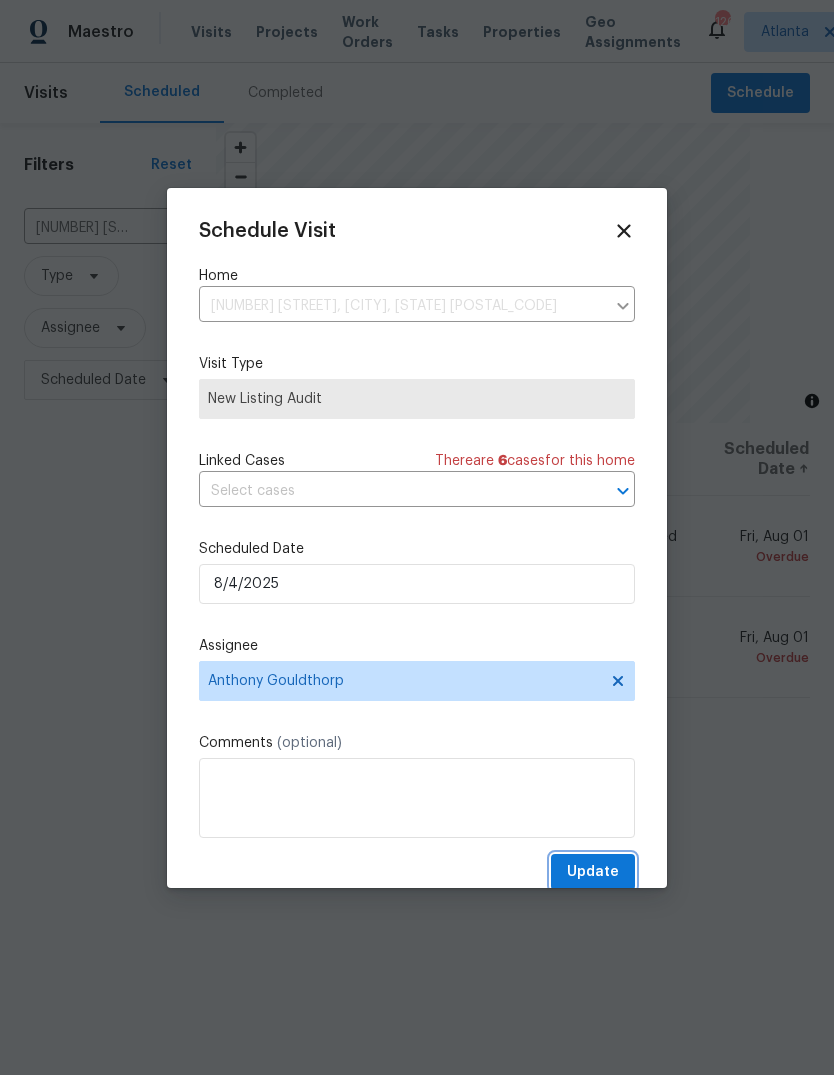 click on "Update" at bounding box center (593, 872) 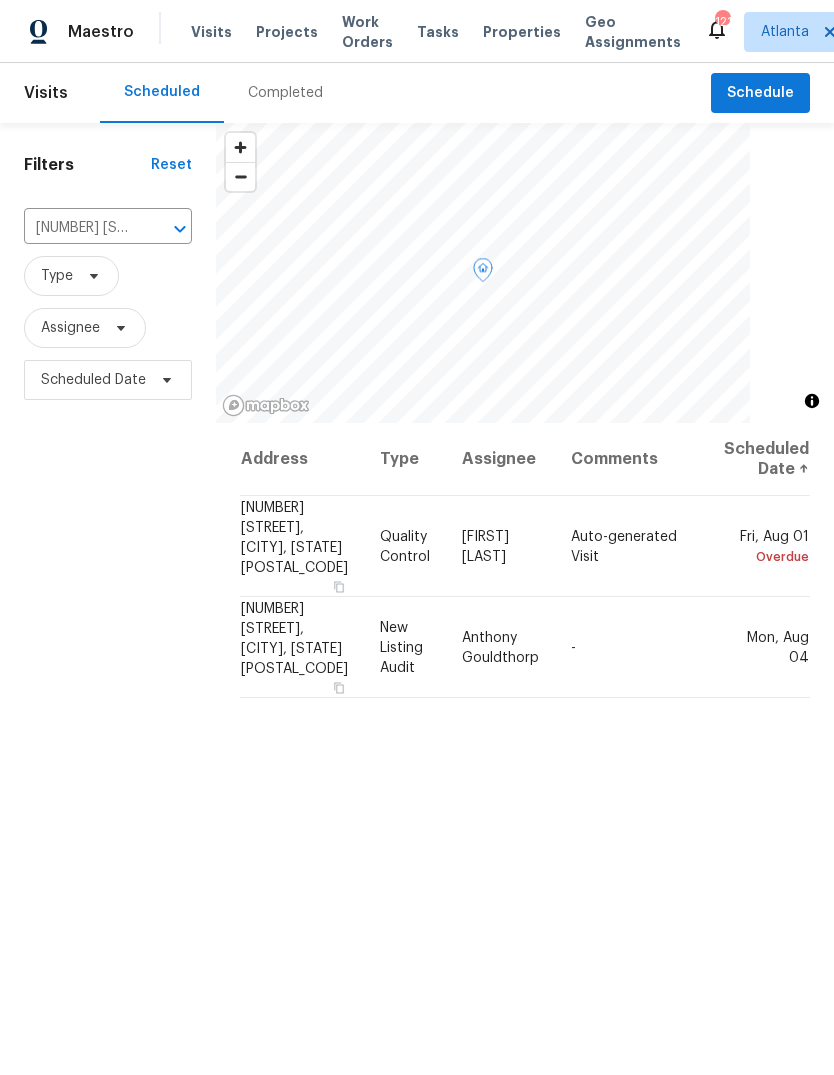 click on "[NUMBER] [STREET], [CITY], [STATE] [POSTAL_CODE]" at bounding box center (294, 537) 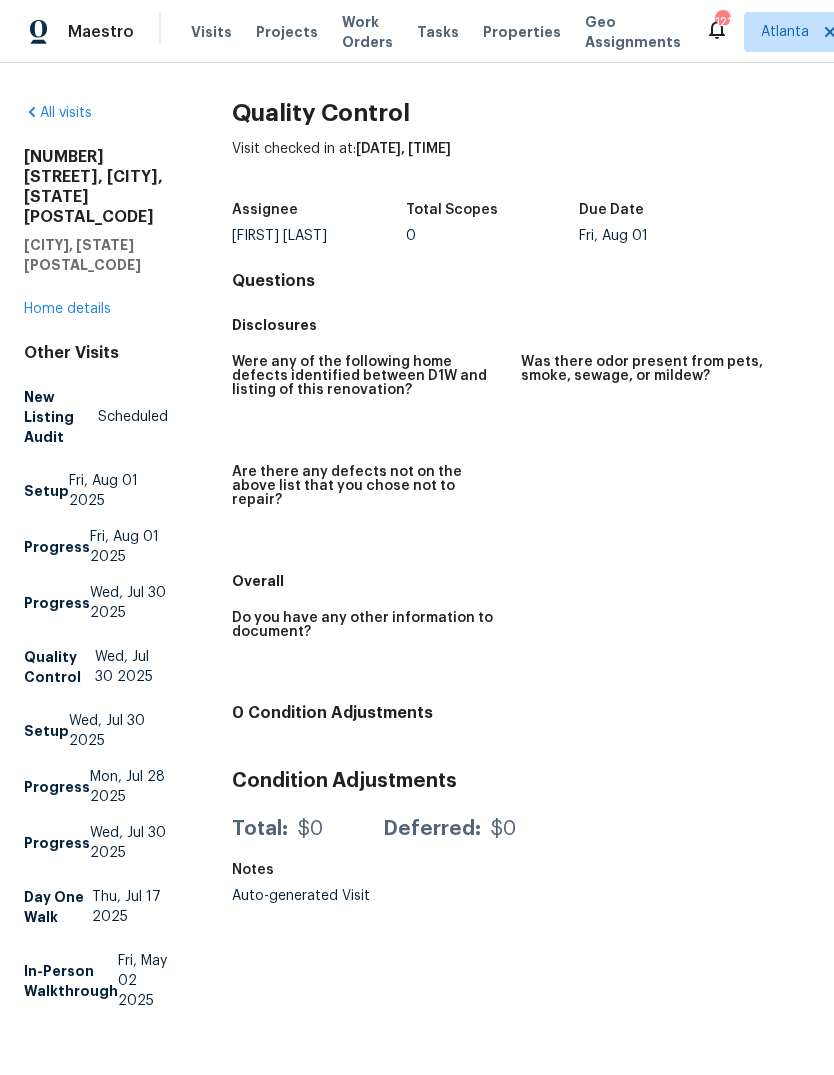 click on "Home details" at bounding box center (67, 309) 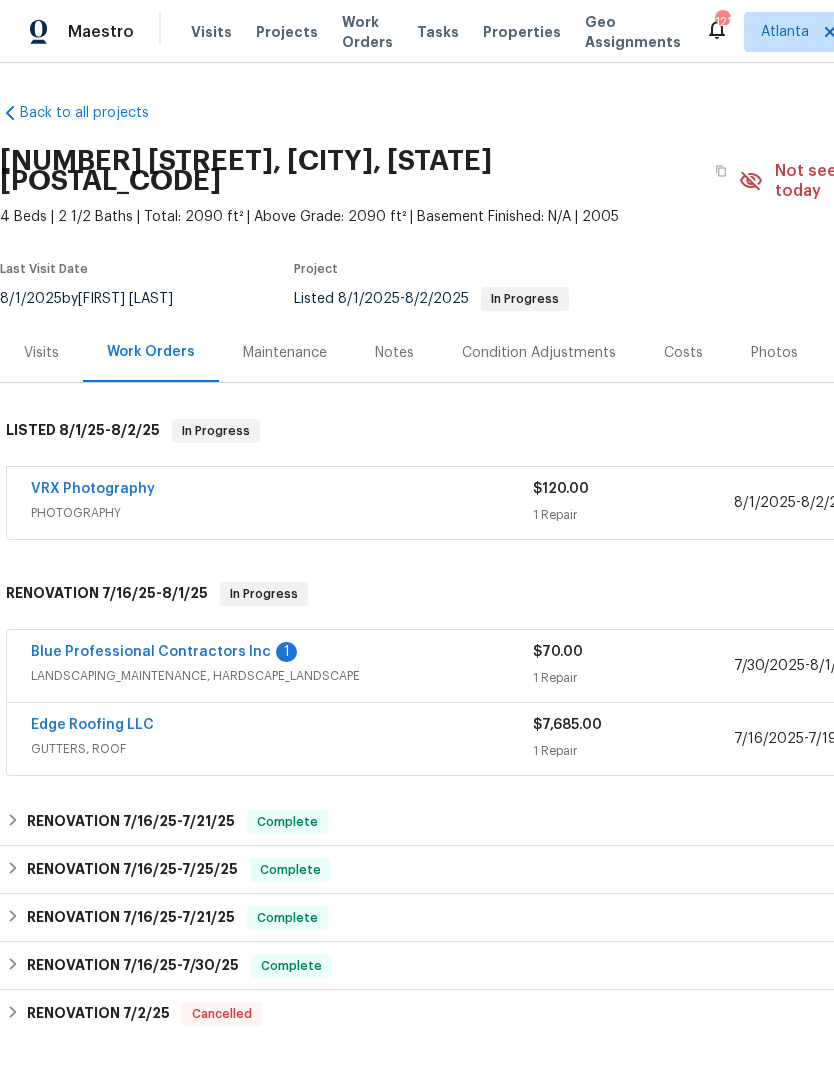 click on "Costs" at bounding box center [683, 353] 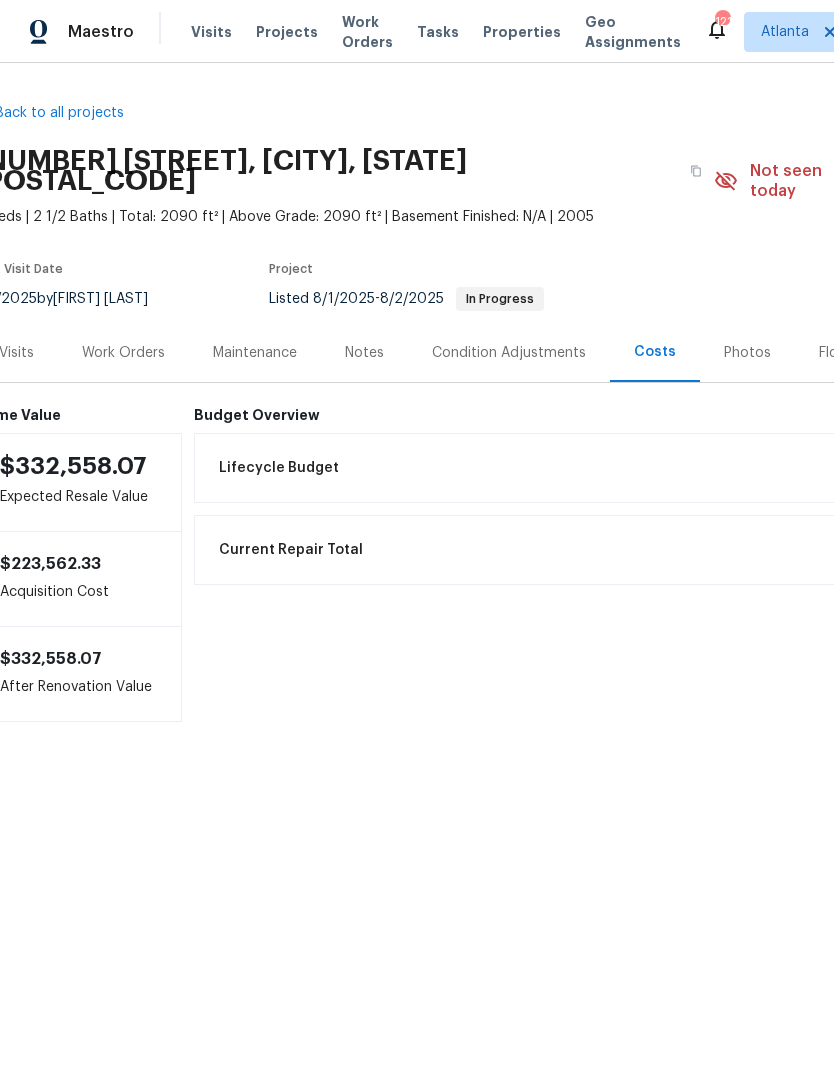scroll, scrollTop: 0, scrollLeft: 28, axis: horizontal 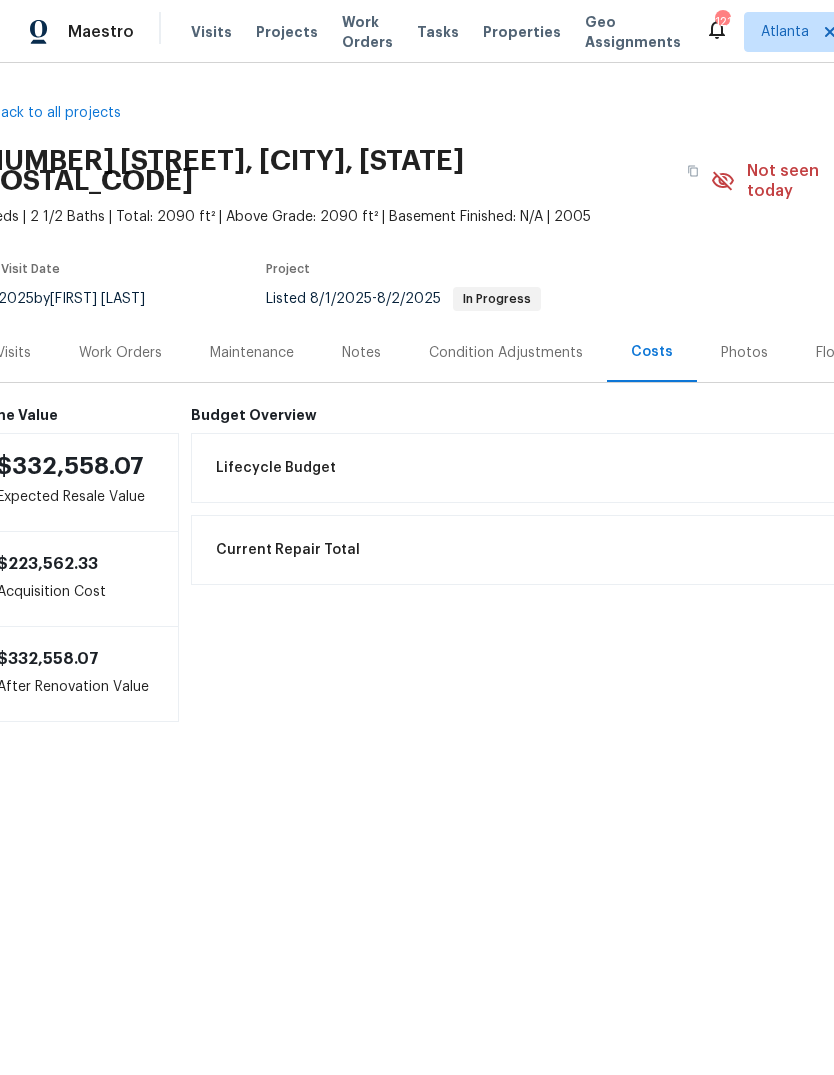 click on "Work Orders" at bounding box center [120, 353] 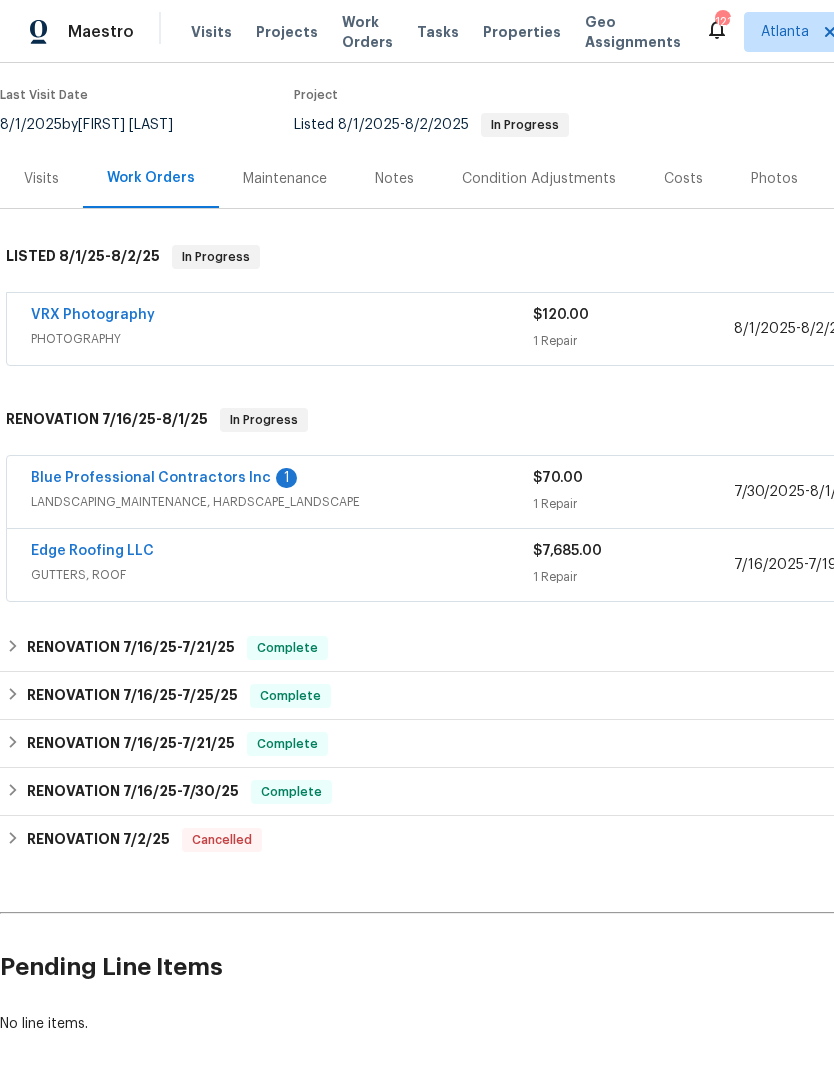 scroll, scrollTop: 173, scrollLeft: 0, axis: vertical 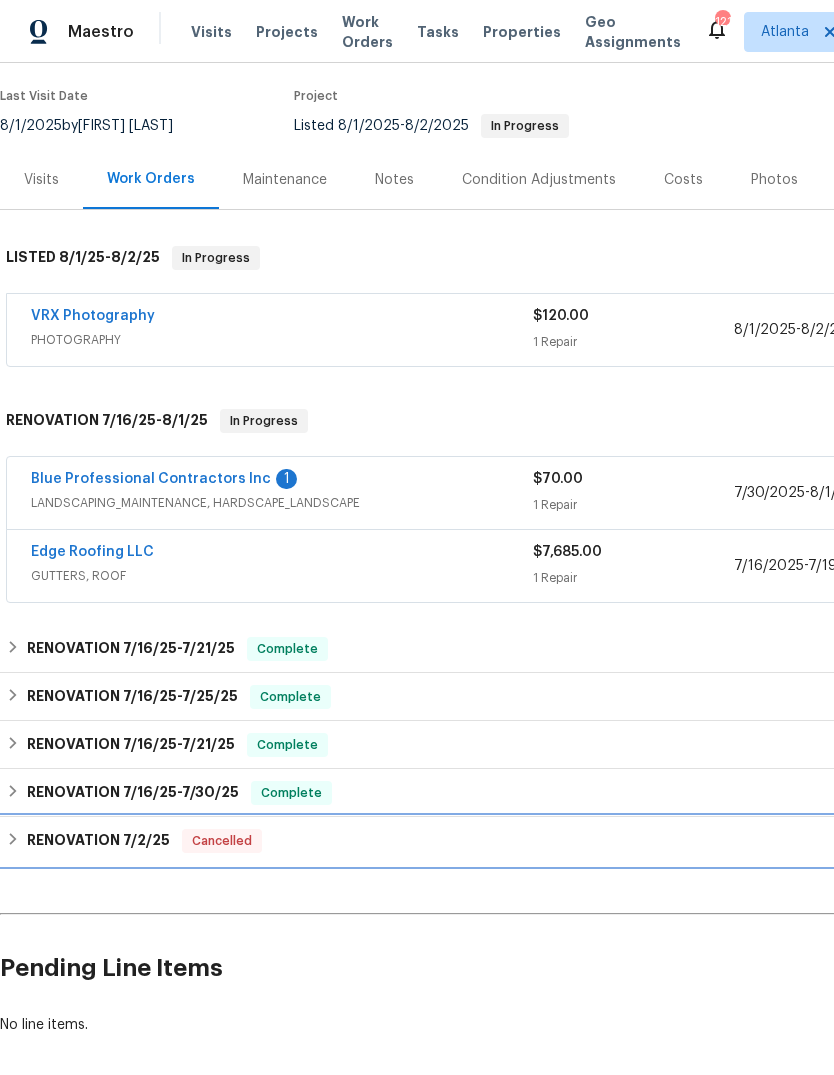 click on "RENOVATION   [DATE]" at bounding box center [98, 841] 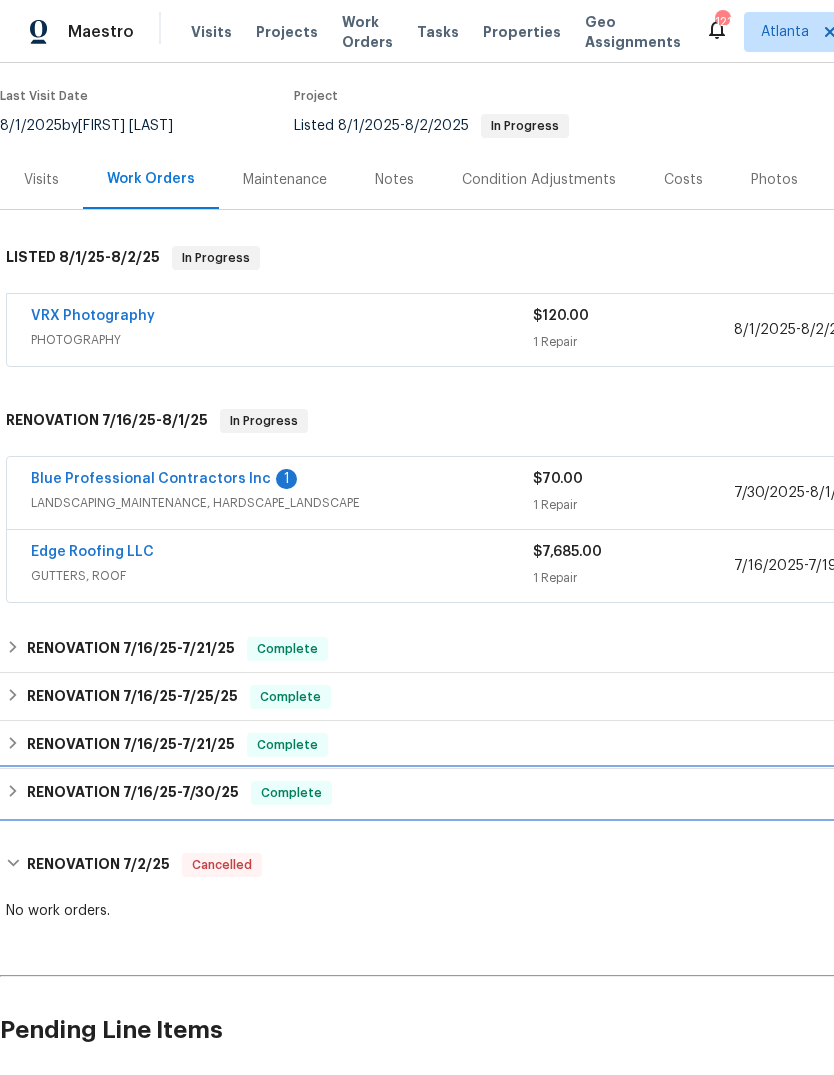 click 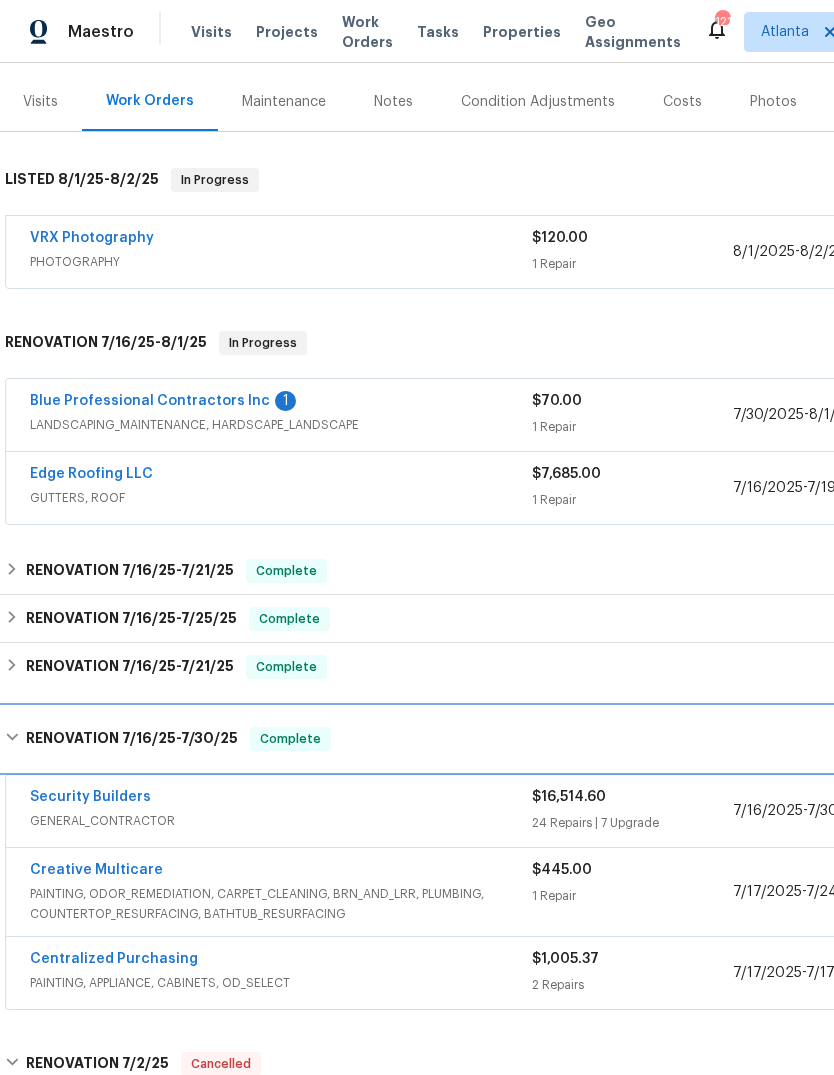 scroll, scrollTop: 249, scrollLeft: 3, axis: both 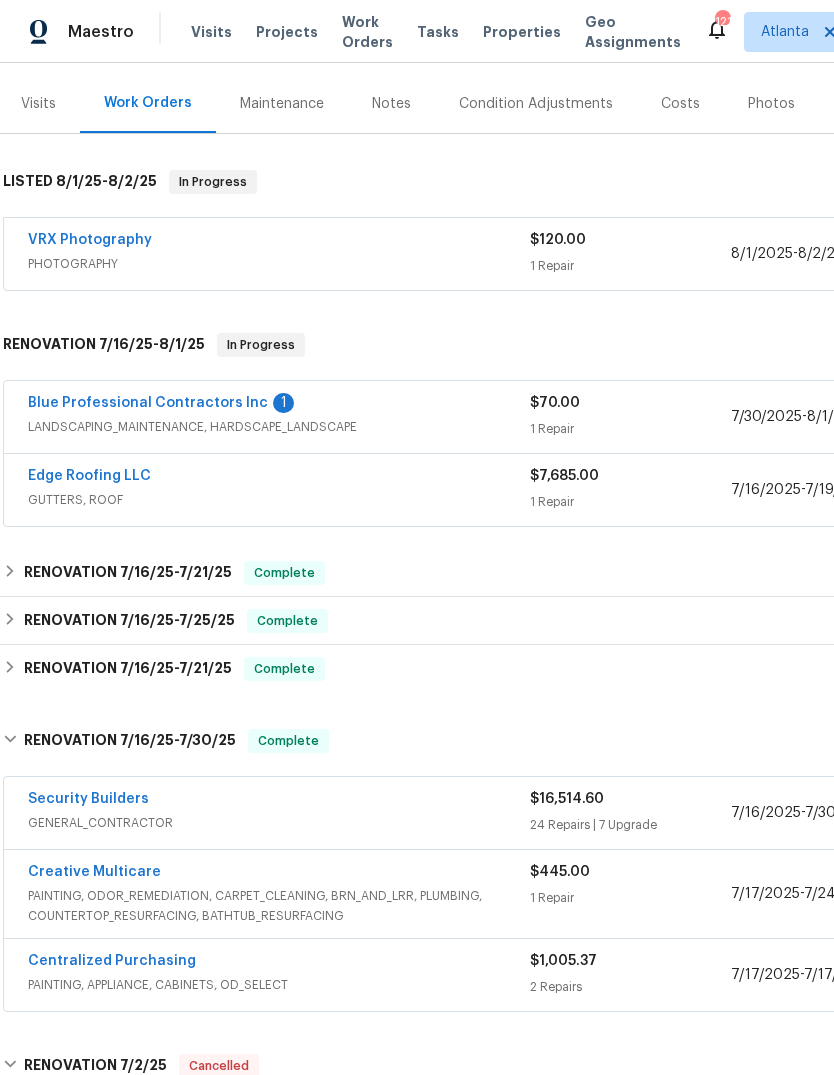 click on "GENERAL_CONTRACTOR" at bounding box center [279, 823] 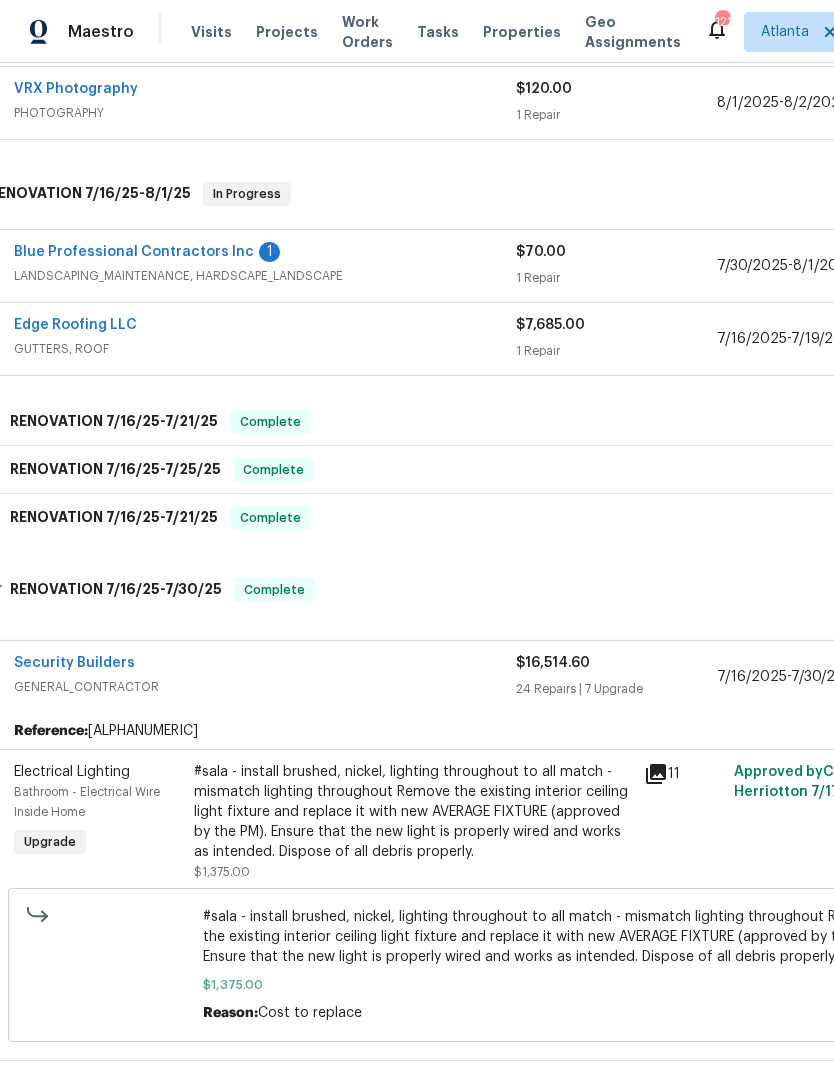 scroll, scrollTop: 248, scrollLeft: 19, axis: both 